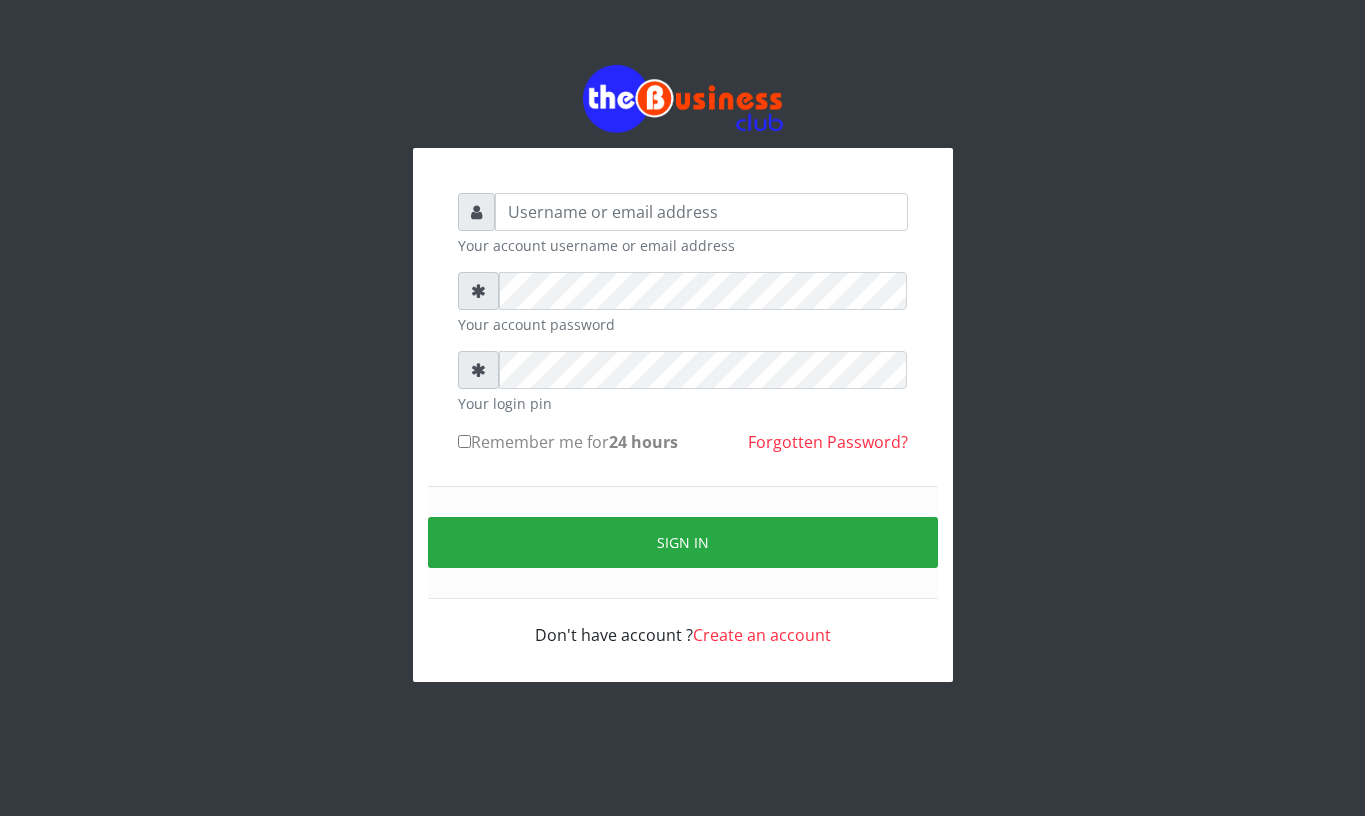 scroll, scrollTop: 0, scrollLeft: 0, axis: both 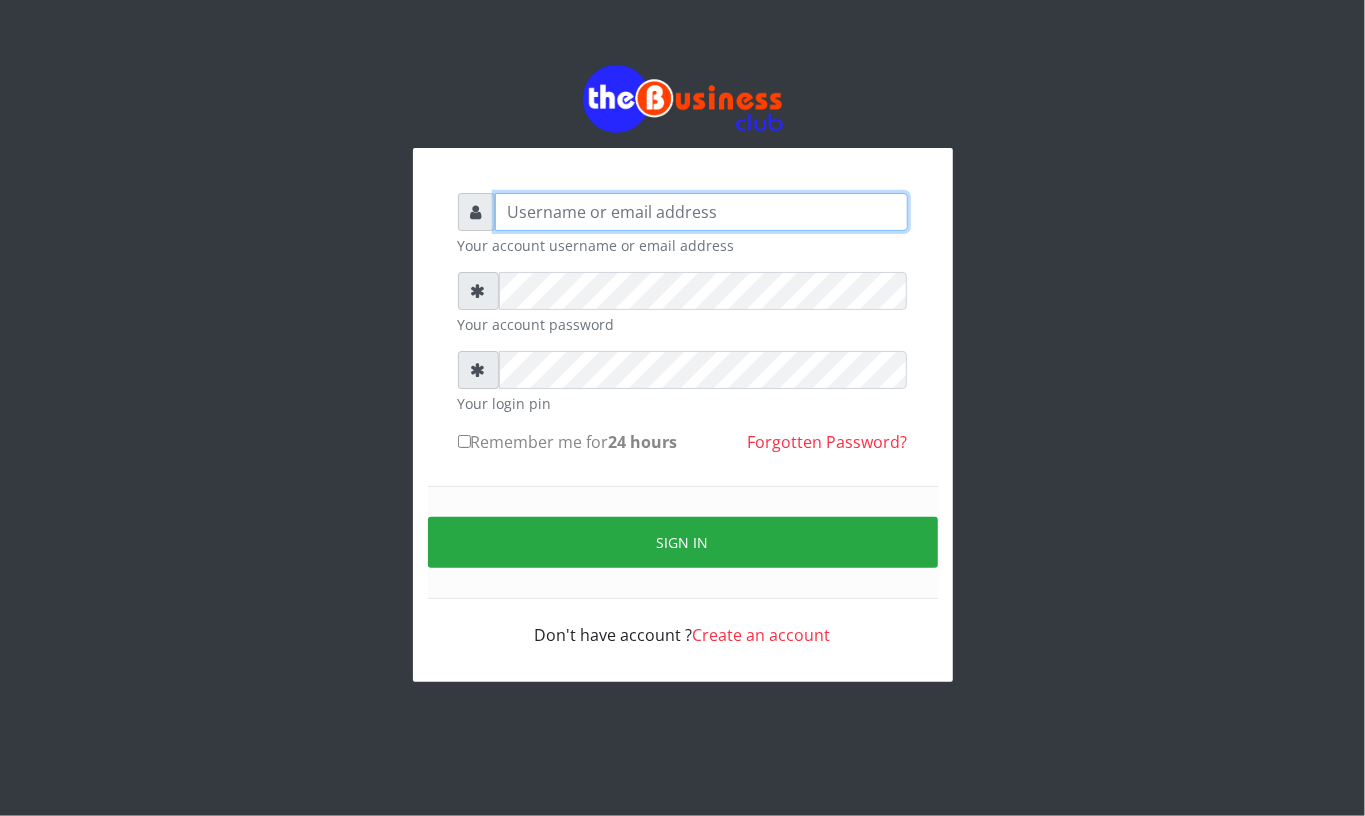type on "Mavincio" 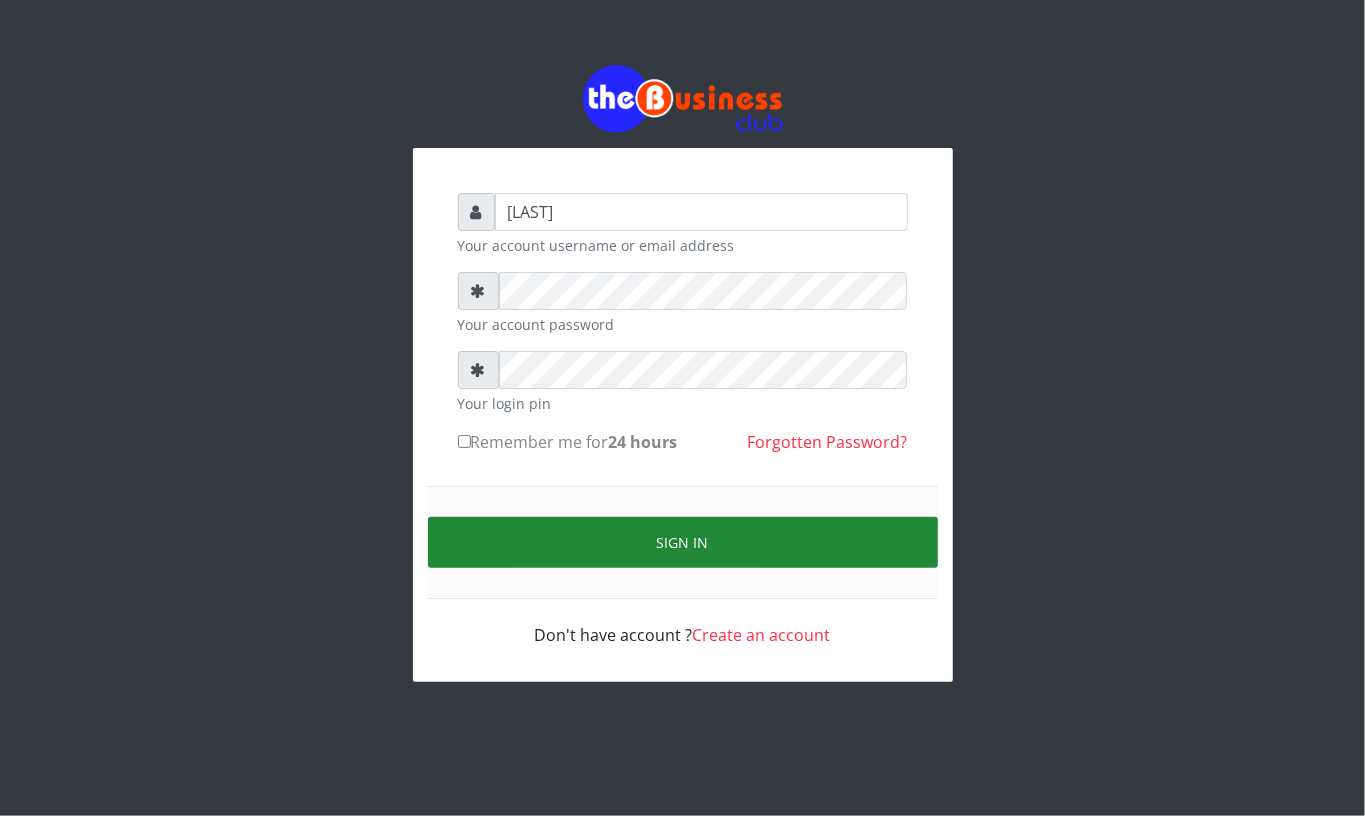 click on "Sign in" at bounding box center [683, 542] 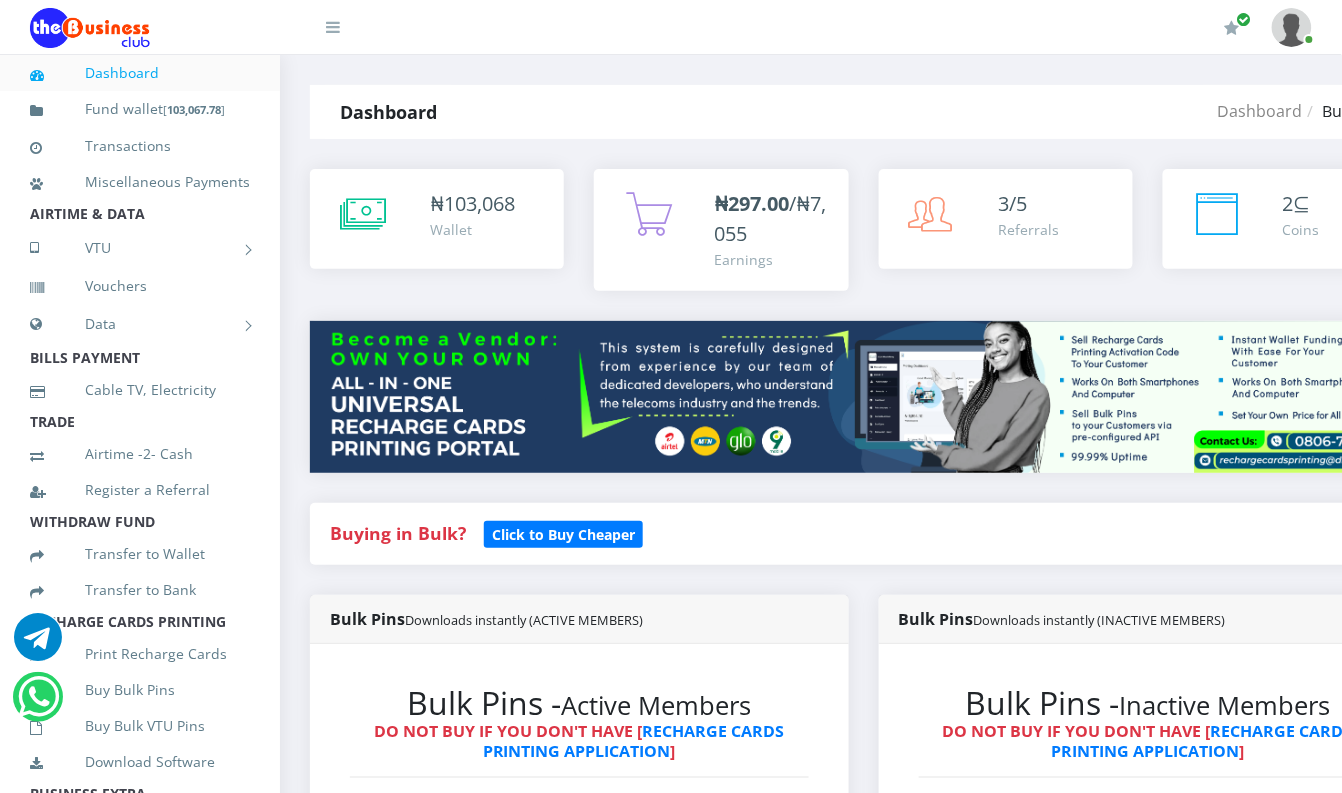 scroll, scrollTop: 0, scrollLeft: 0, axis: both 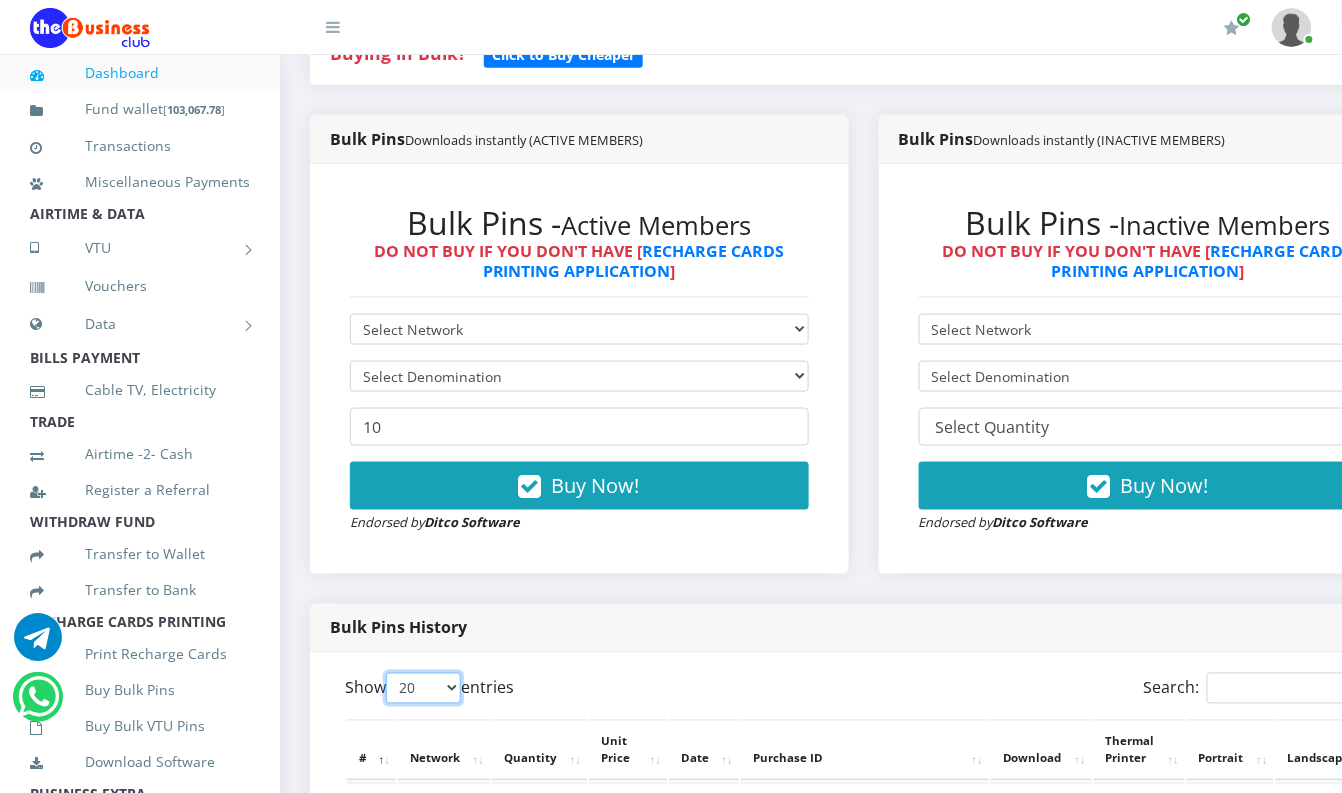 click on "20 50 100 All" at bounding box center [423, 688] 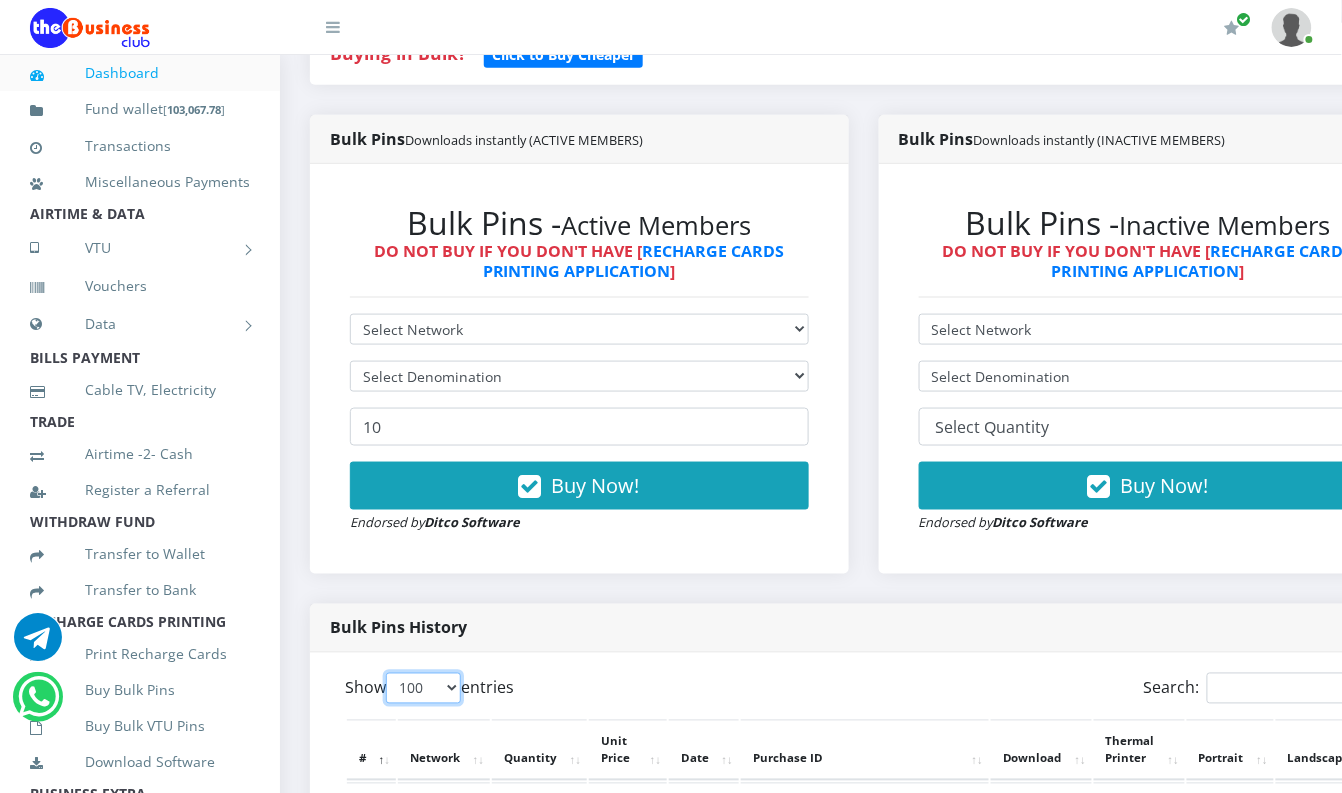 click on "20 50 100 All" at bounding box center (423, 688) 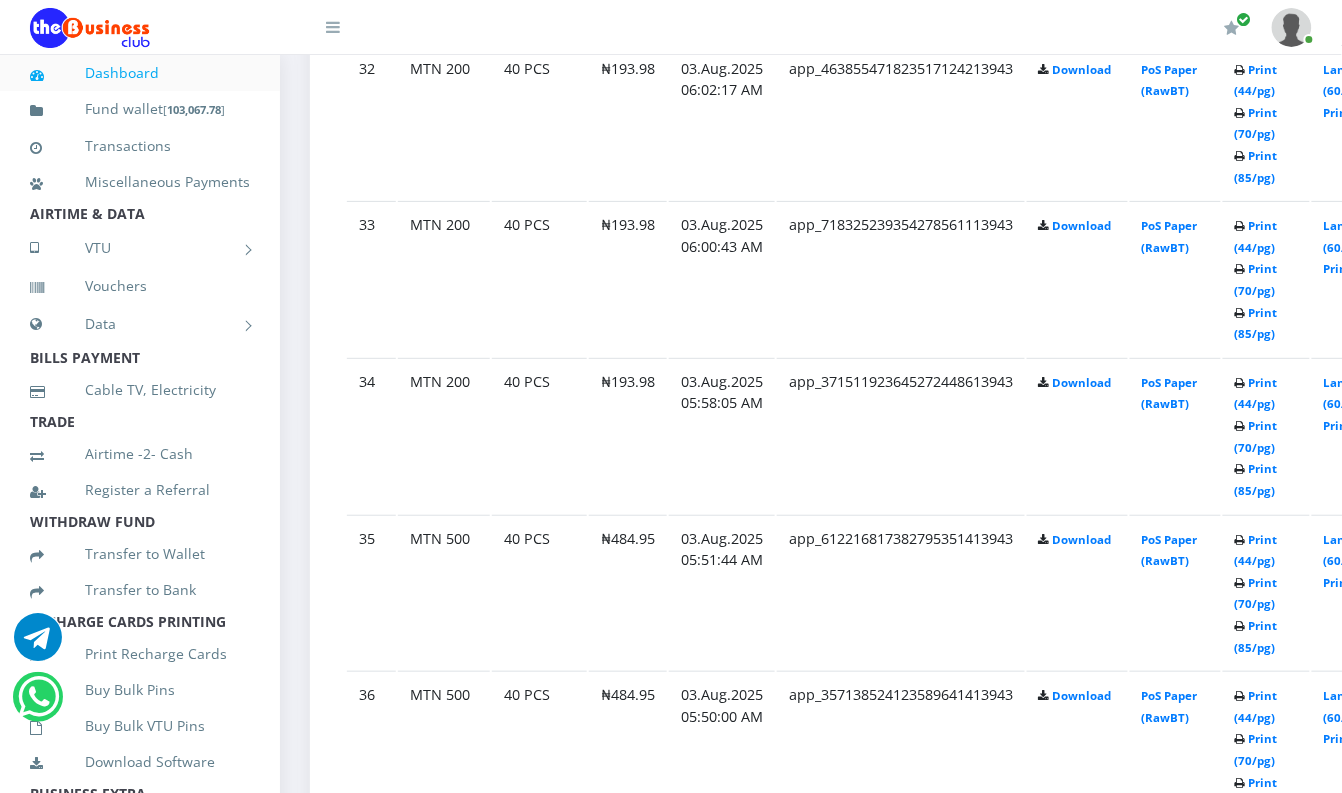 scroll, scrollTop: 6204, scrollLeft: 0, axis: vertical 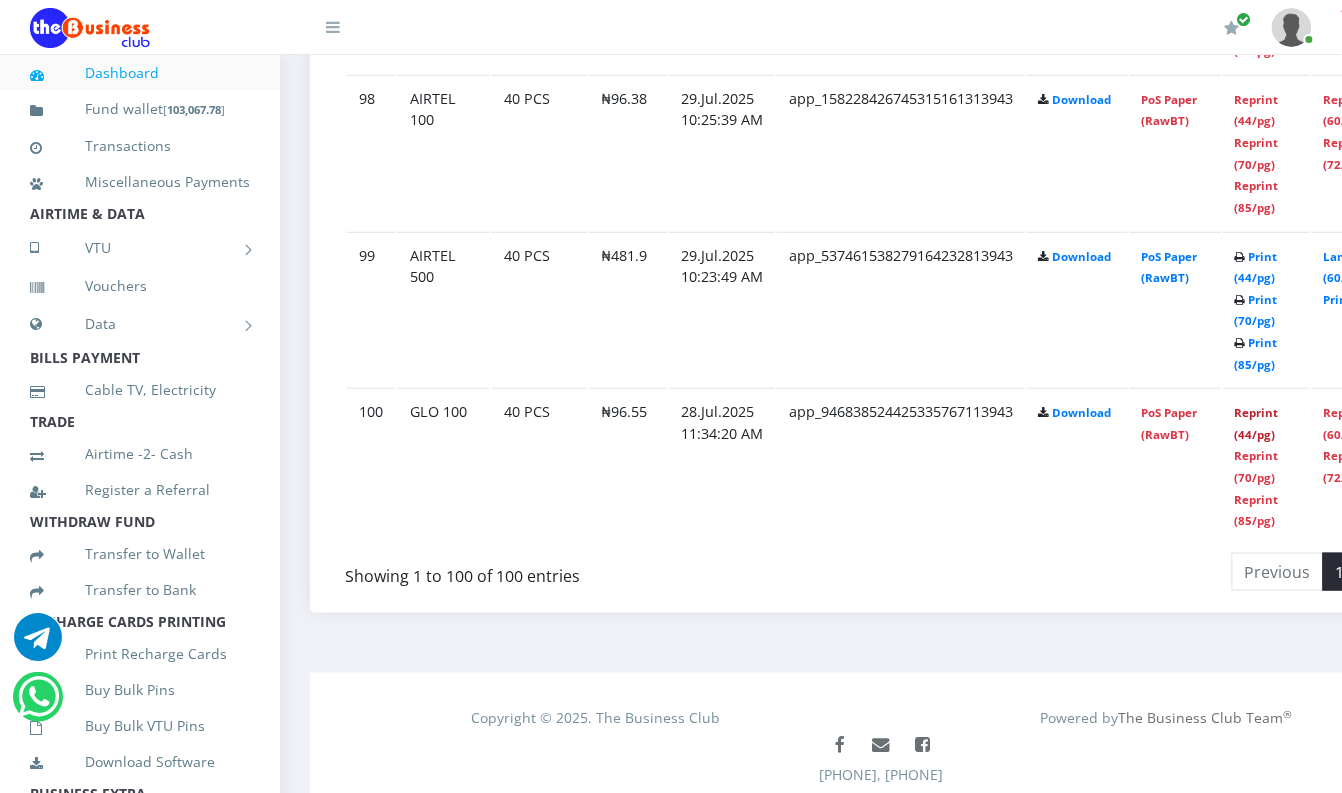 click on "Reprint (44/pg)" at bounding box center [1257, 423] 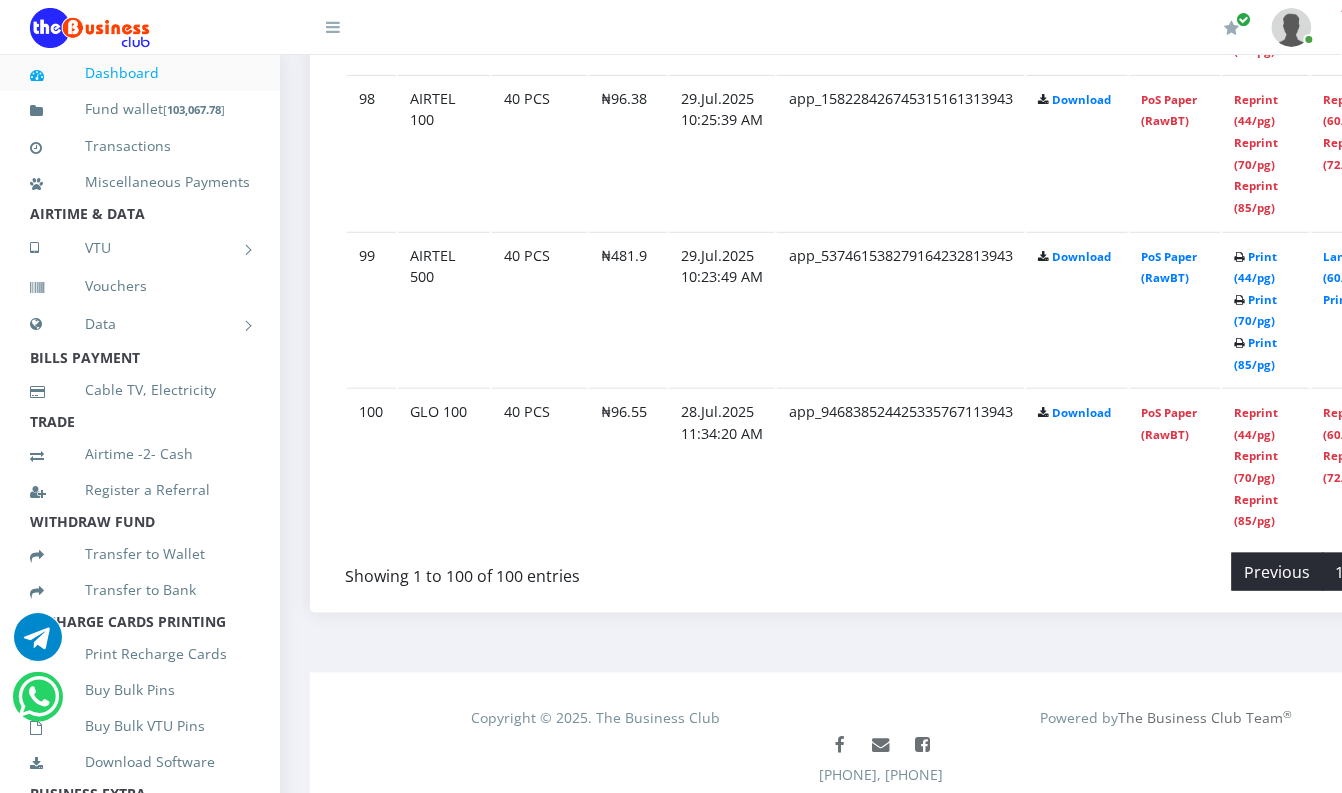 click on "Previous" at bounding box center [1278, 572] 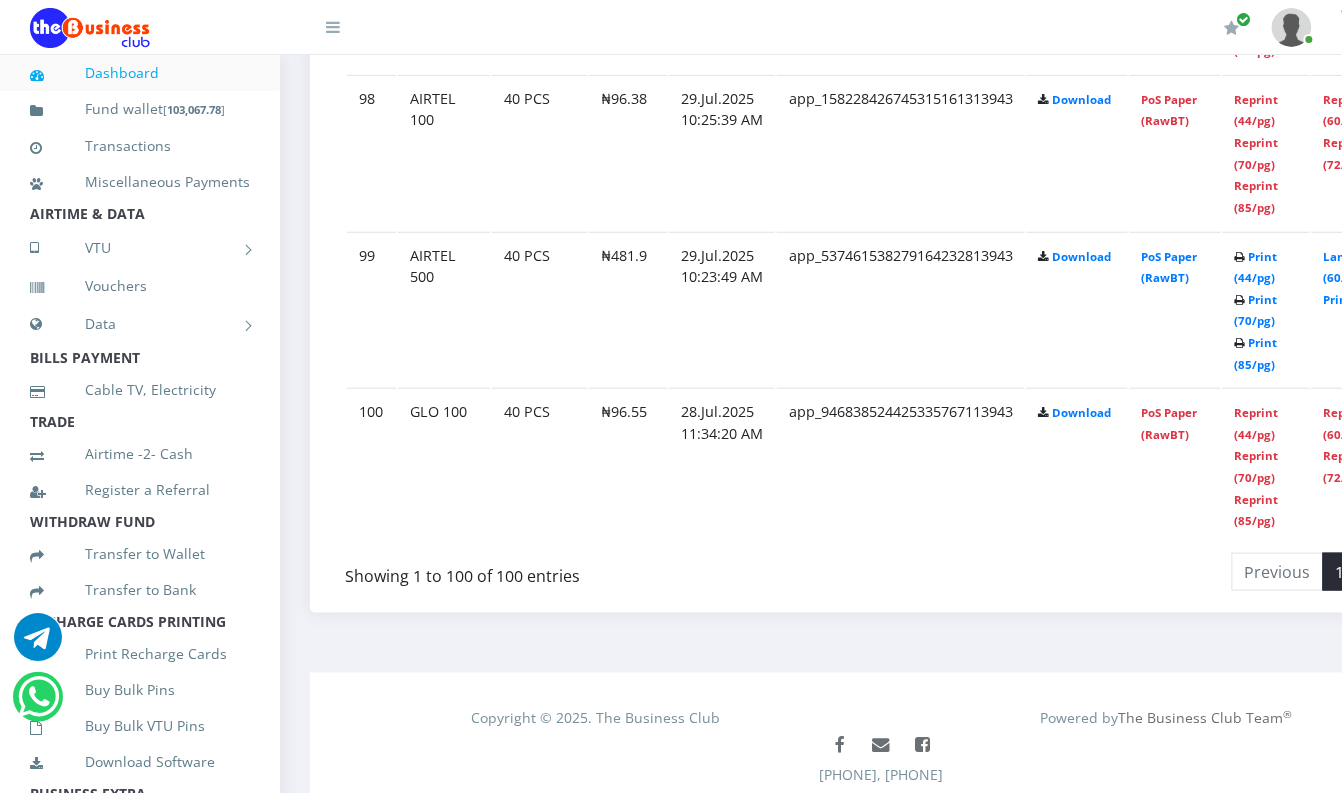 scroll, scrollTop: 15694, scrollLeft: 0, axis: vertical 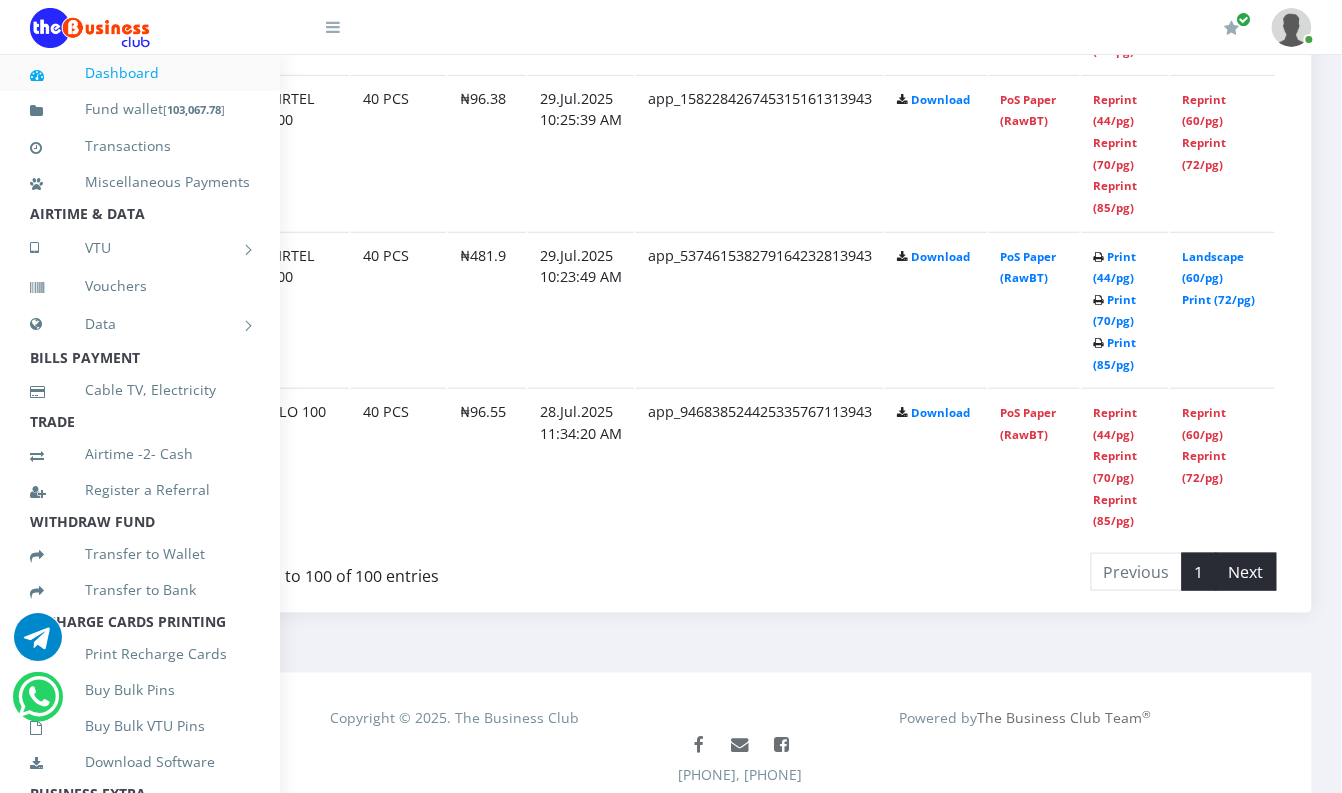 click on "Next" at bounding box center (1247, 572) 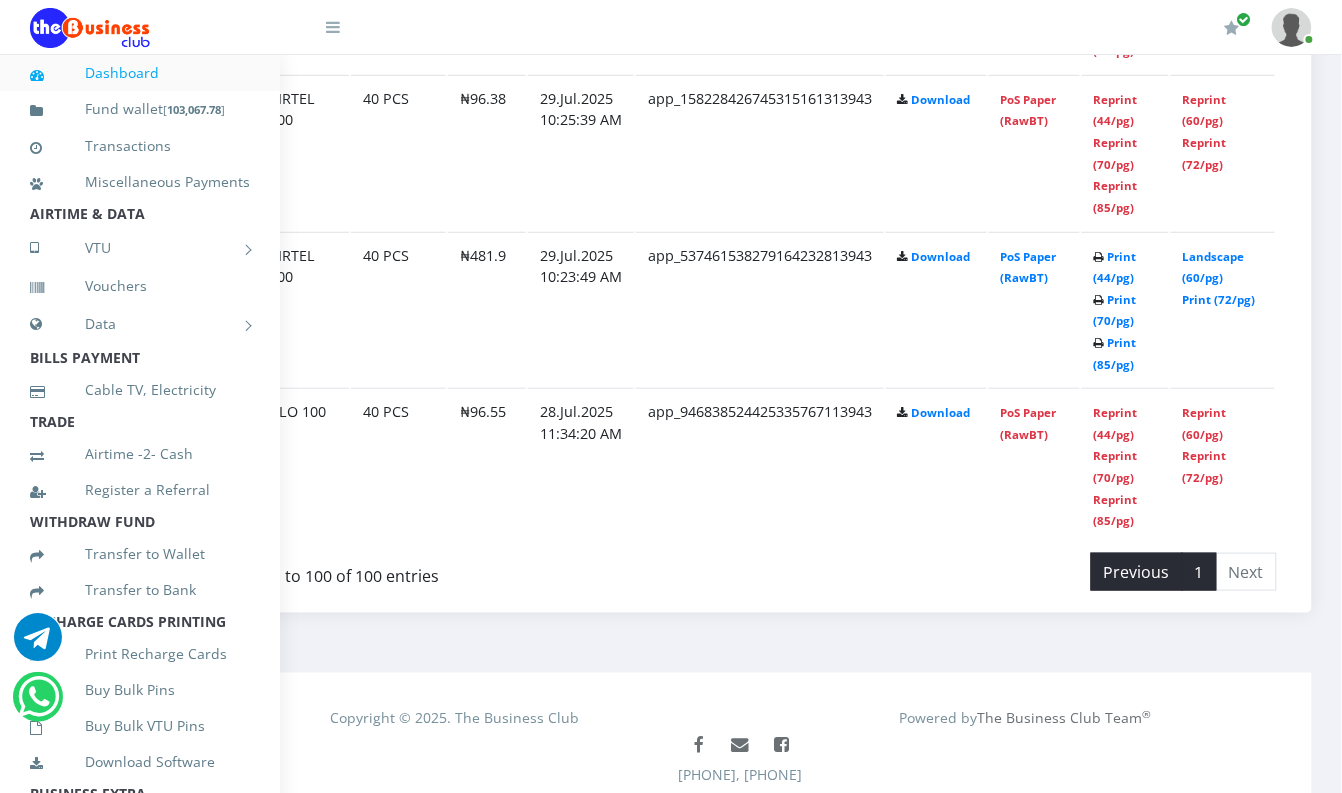 click on "Previous" at bounding box center [1137, 572] 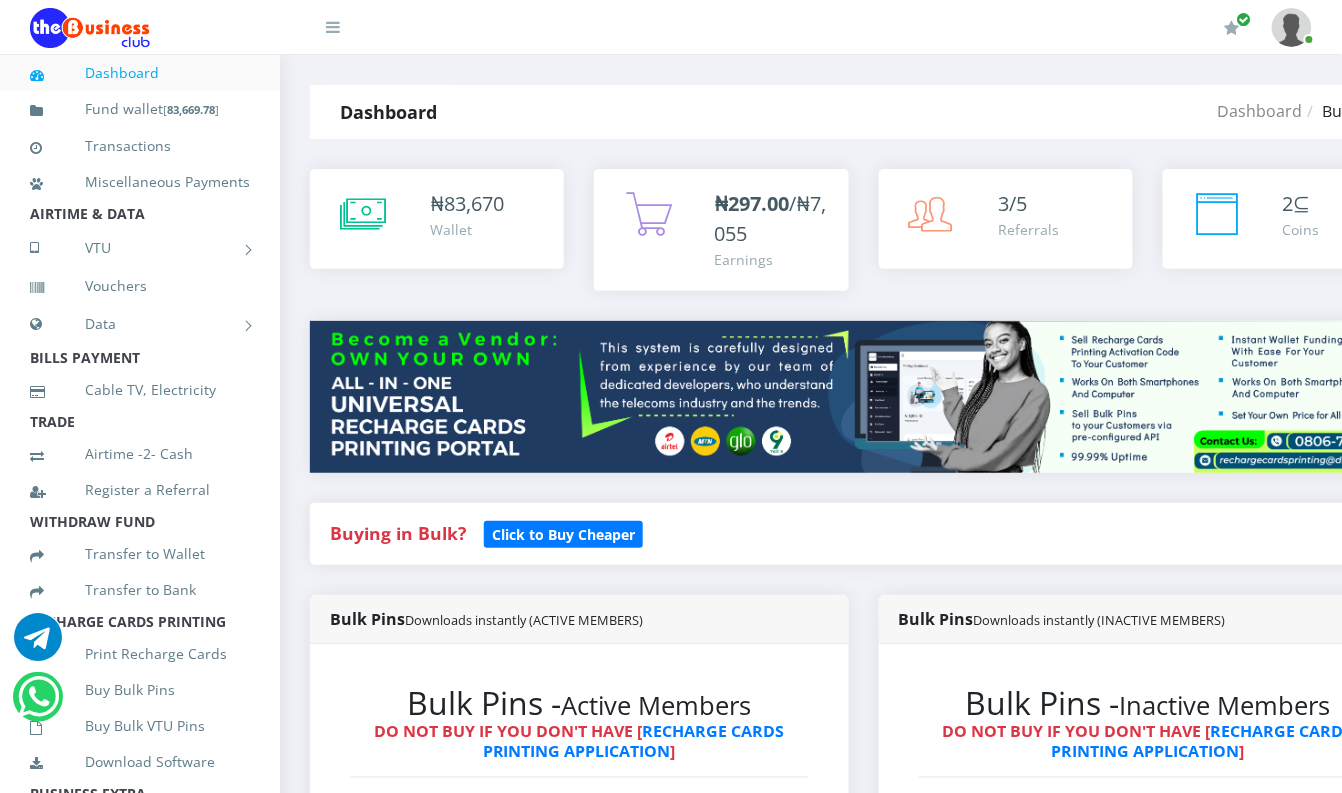 scroll, scrollTop: 3896, scrollLeft: 148, axis: both 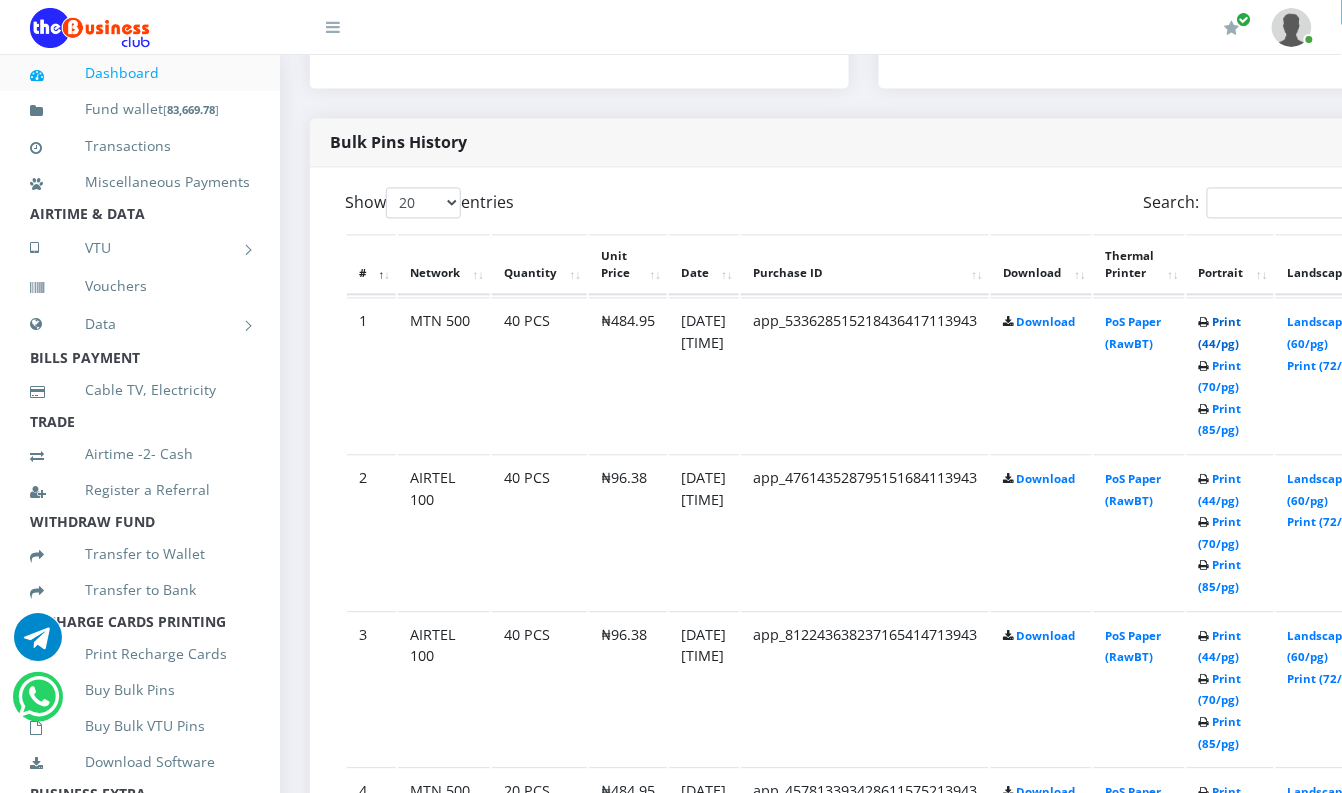 click on "Print (44/pg)" at bounding box center (1220, 333) 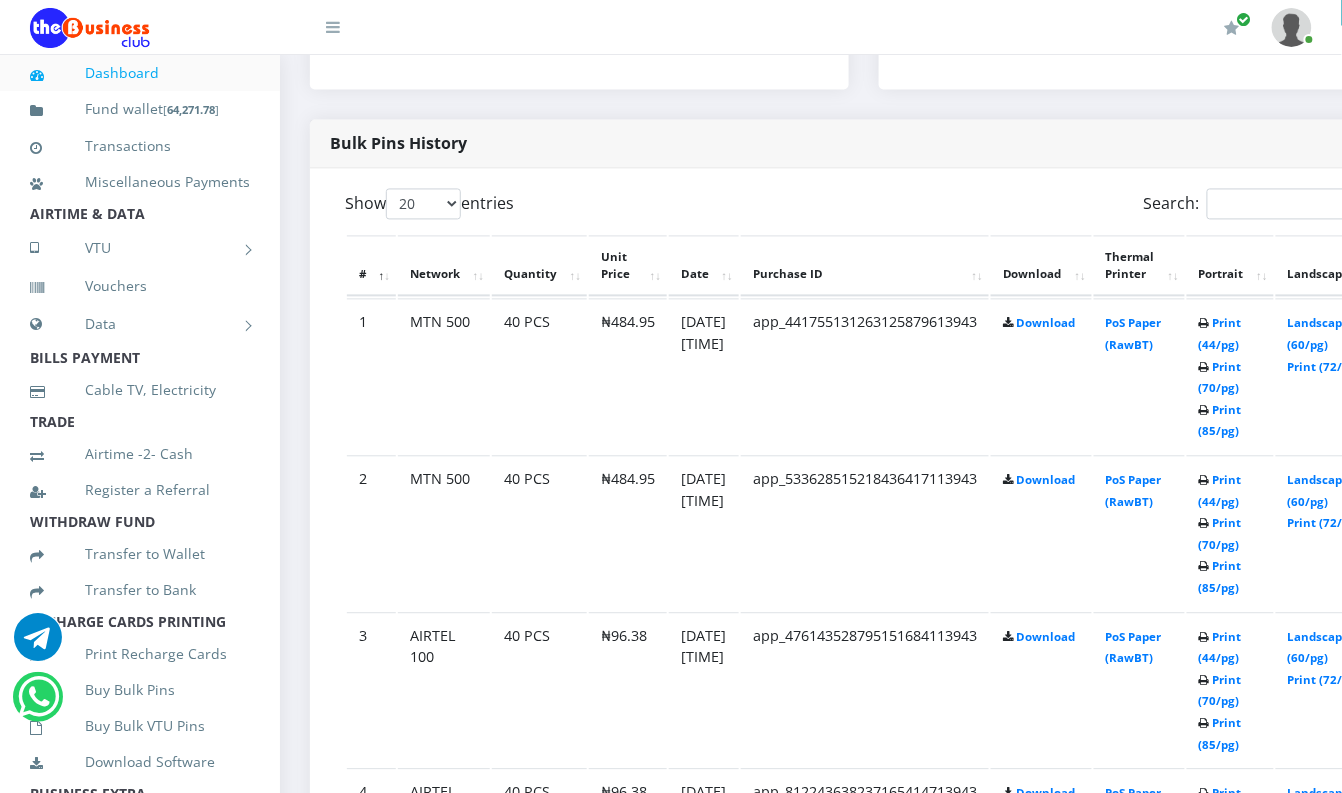 scroll, scrollTop: 0, scrollLeft: 0, axis: both 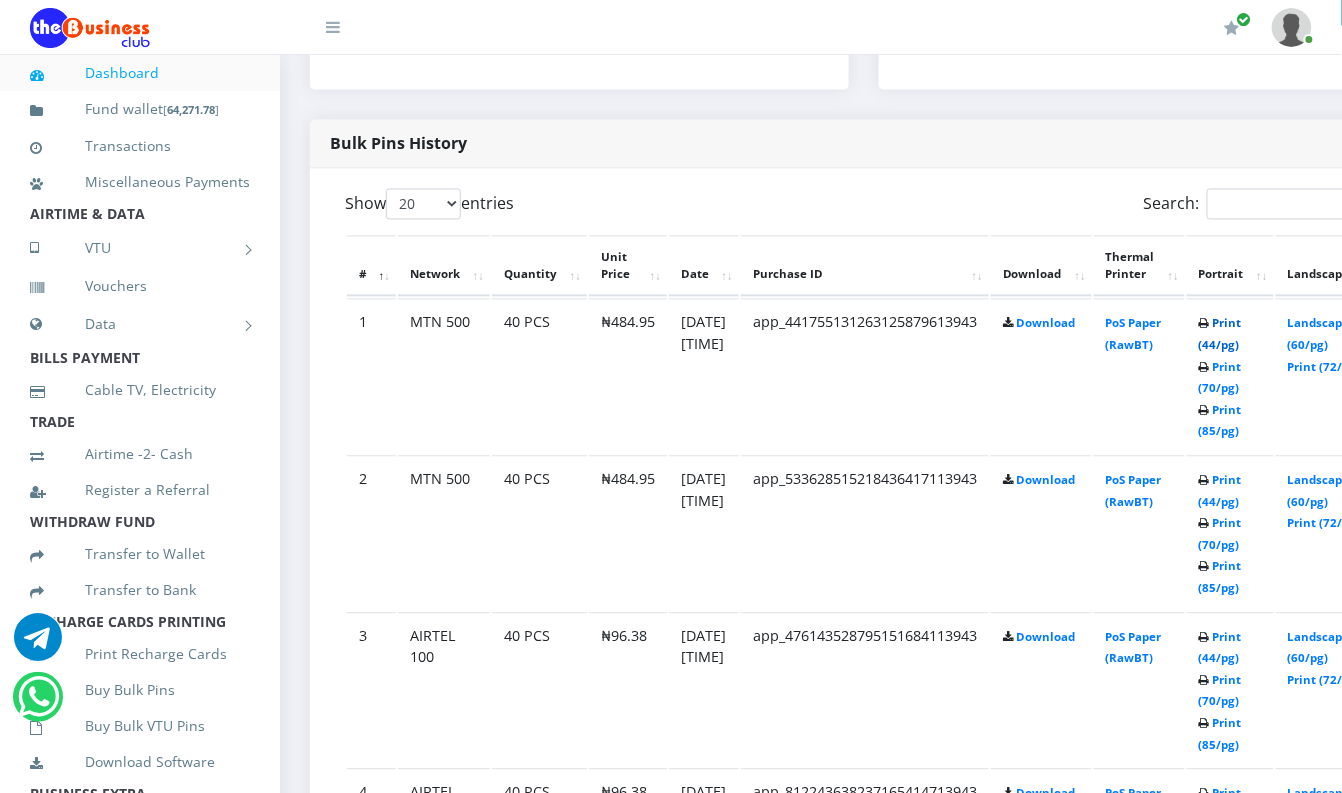 click on "Print (44/pg)" at bounding box center (1220, 334) 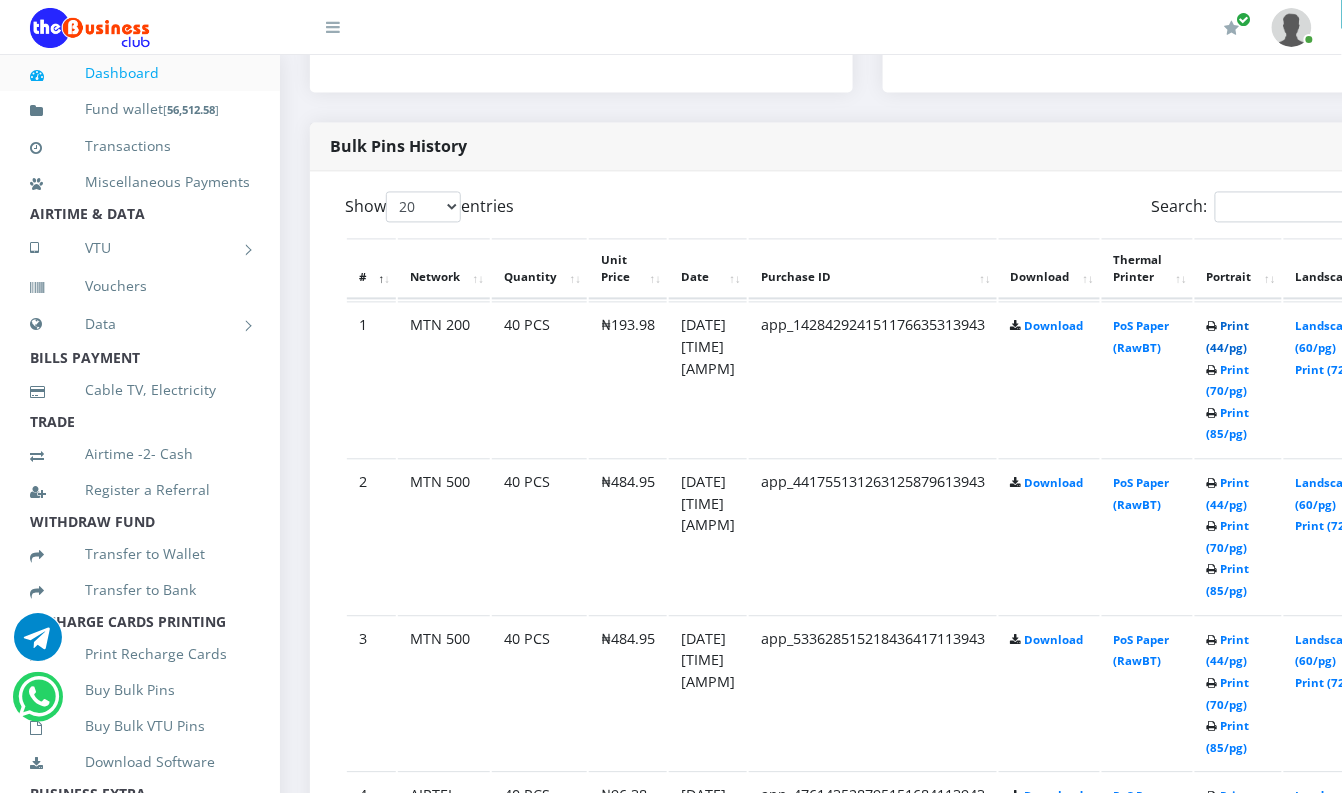 scroll, scrollTop: 0, scrollLeft: 0, axis: both 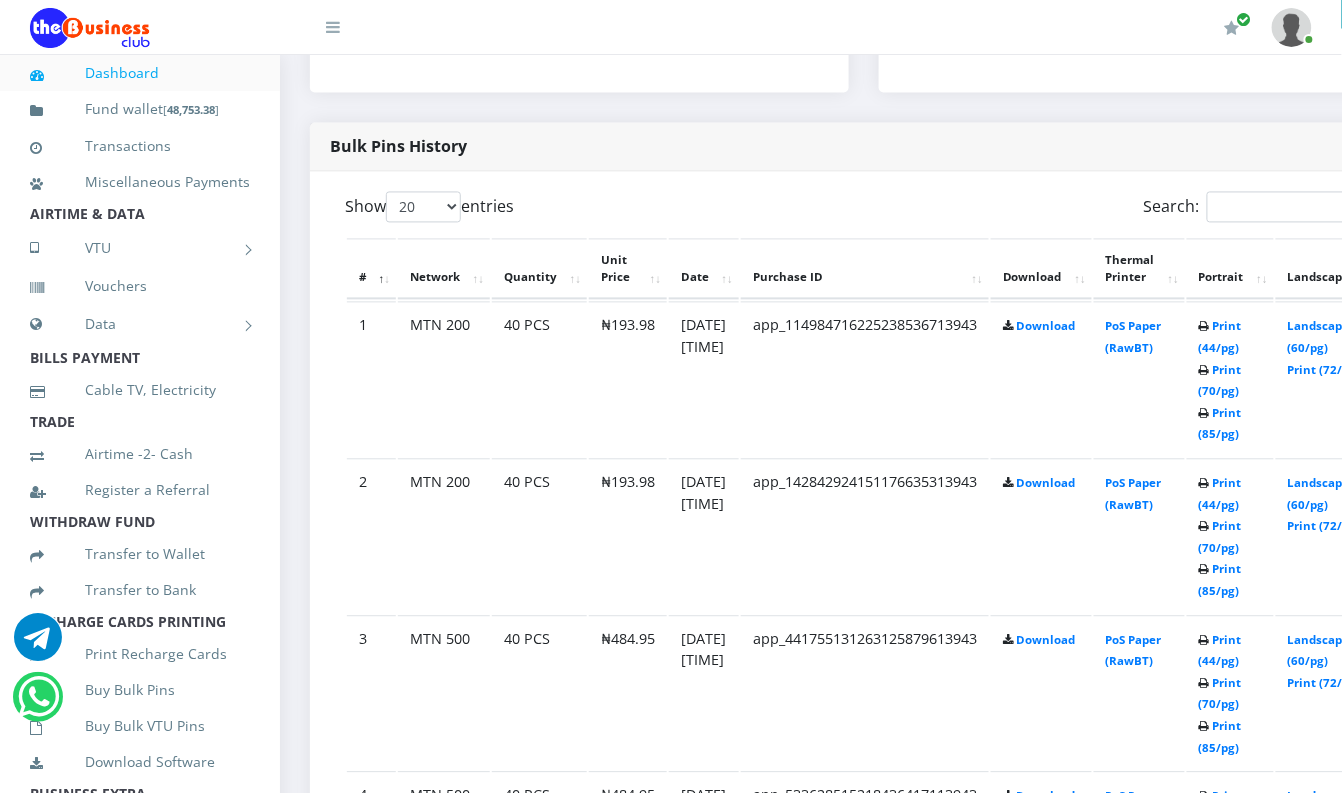 click on "Bulk Pins  Downloads instantly (INACTIVE MEMBERS)
Bulk Pins -  Inactive Members
DO NOT BUY IF YOU DON'T HAVE [ RECHARGE CARDS PRINTING APPLICATION ]
Select Network
MTN
Globacom
9Mobile
Airtel Select Denomination 10" at bounding box center (1148, -122) 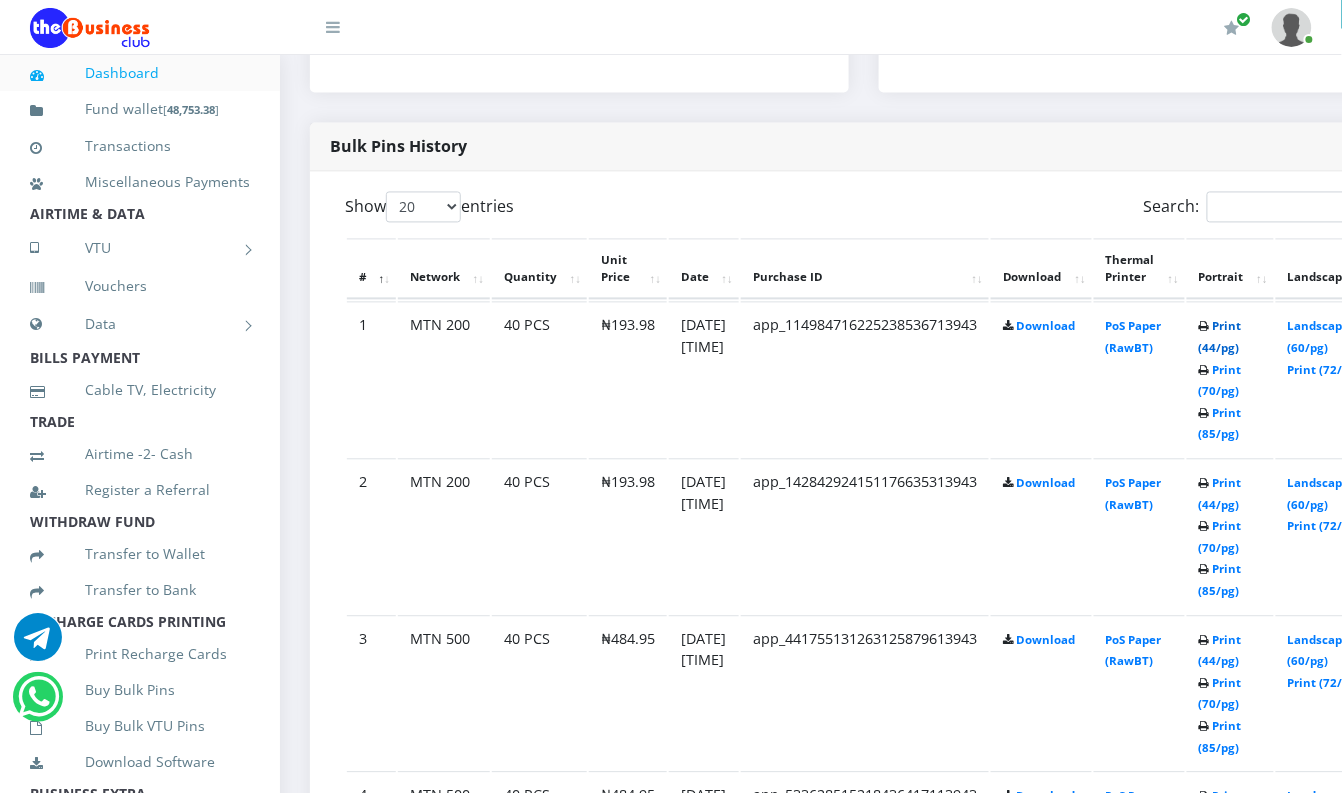 click on "Print (44/pg)" at bounding box center [1220, 337] 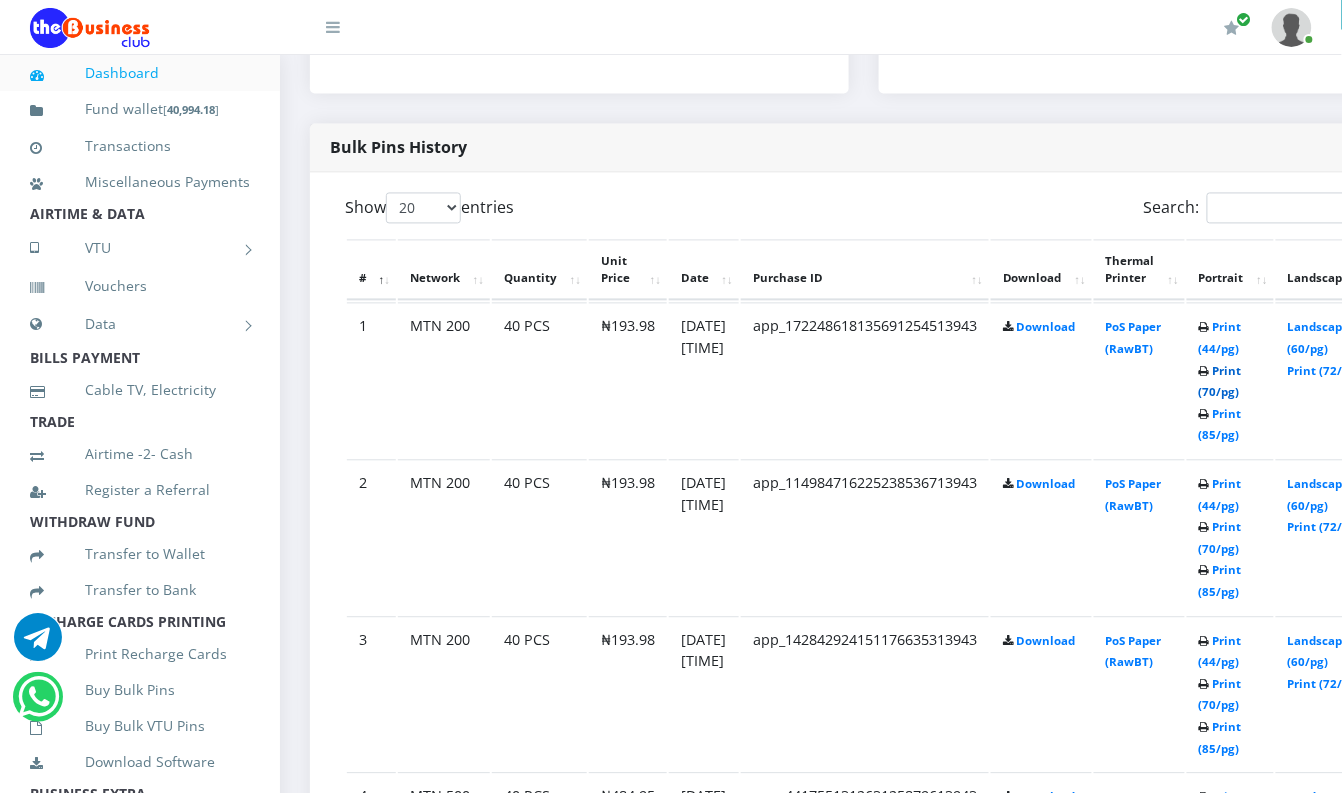scroll, scrollTop: 0, scrollLeft: 0, axis: both 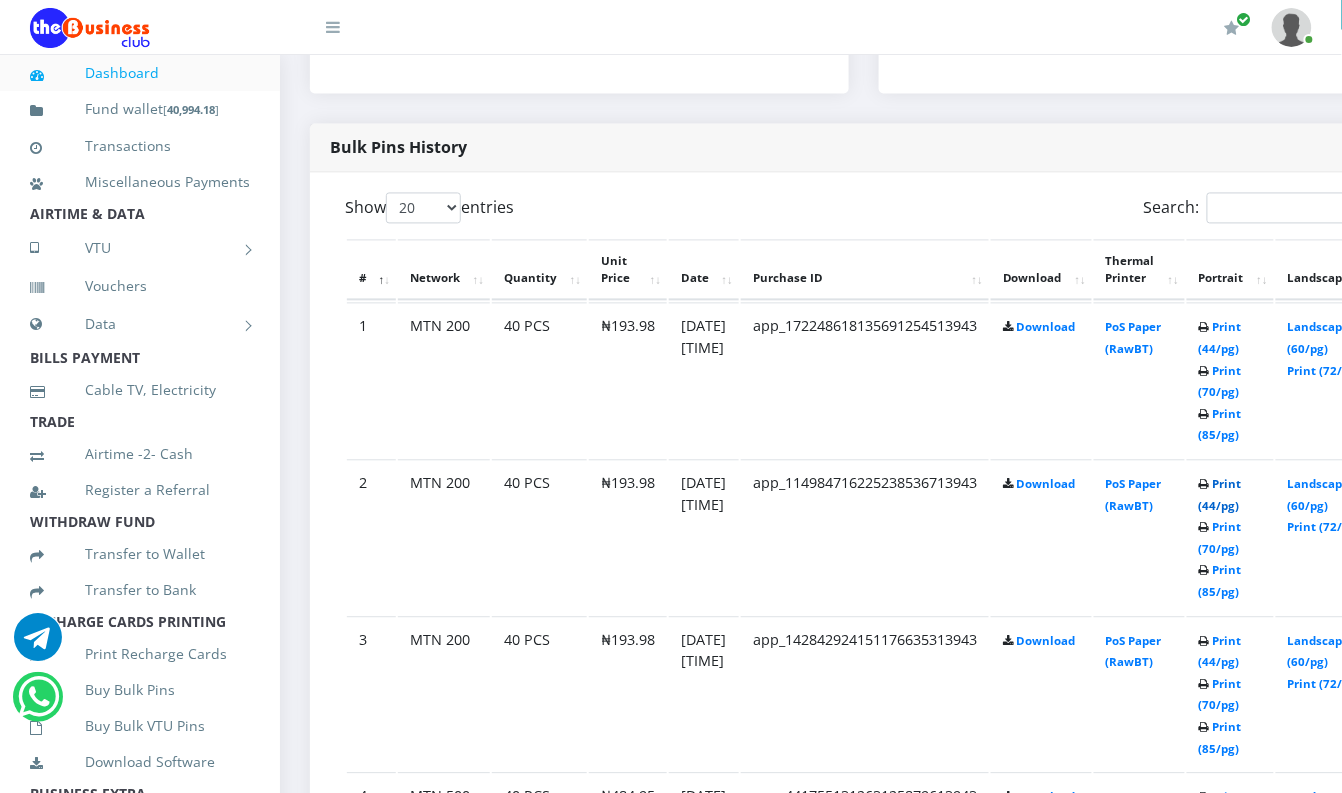 click on "Print (44/pg)" at bounding box center [1220, 495] 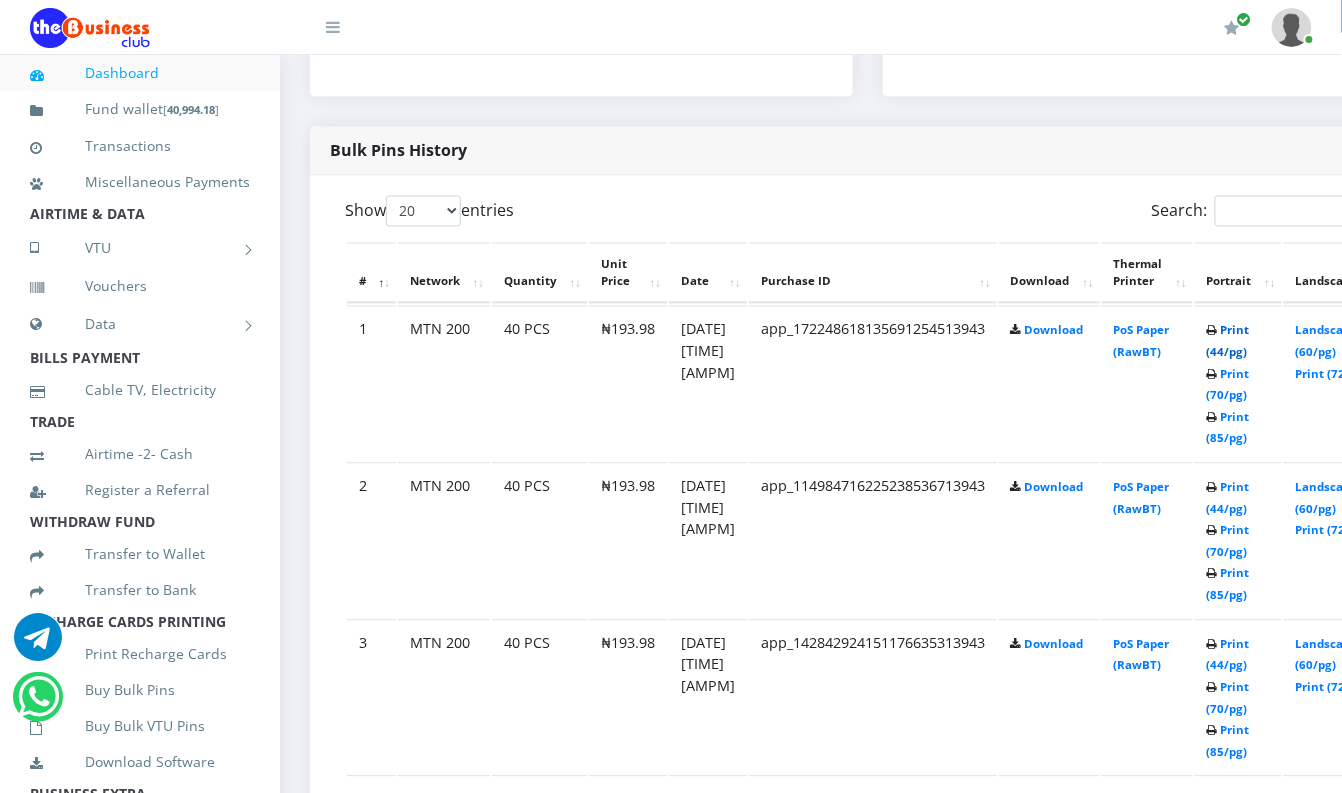 scroll, scrollTop: 0, scrollLeft: 0, axis: both 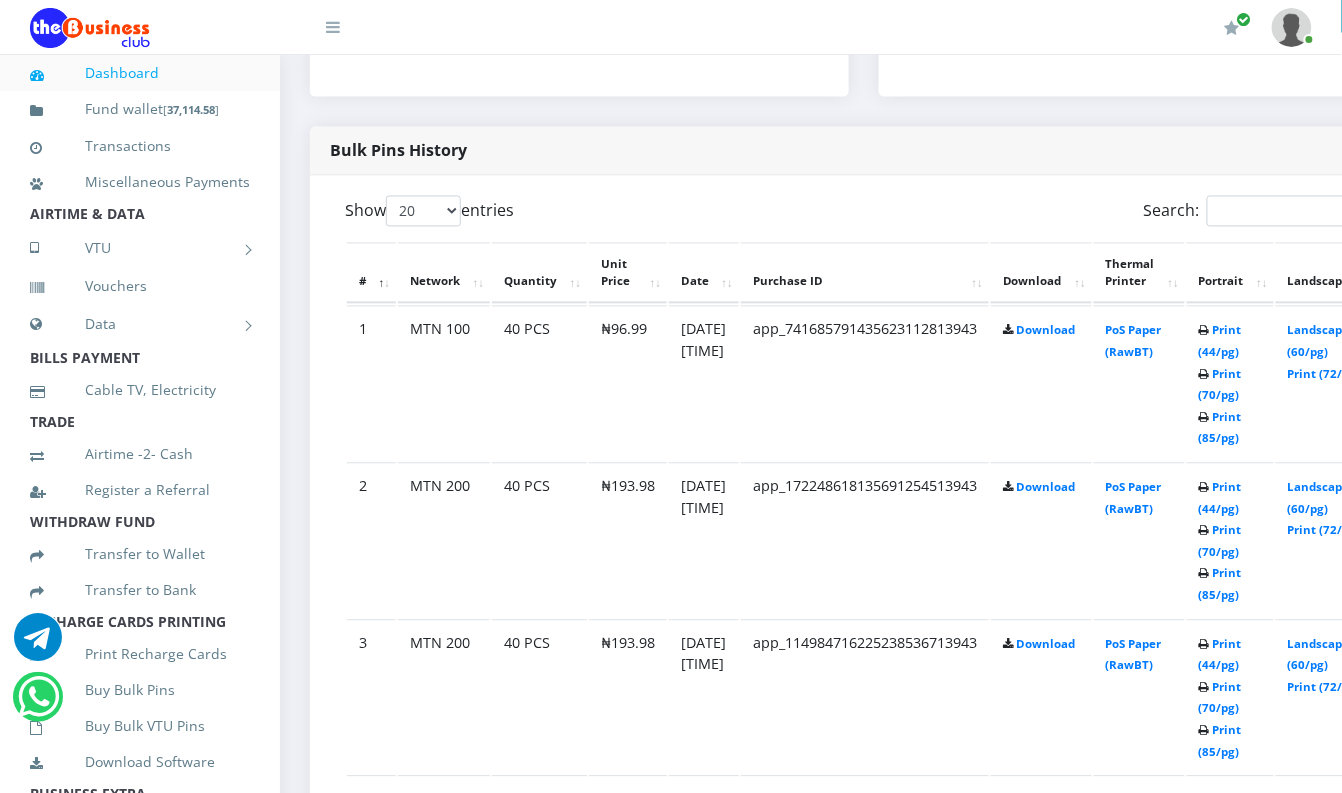 click on "Print (44/pg)   Print (70/pg)   Print (85/pg)" at bounding box center [1230, 383] 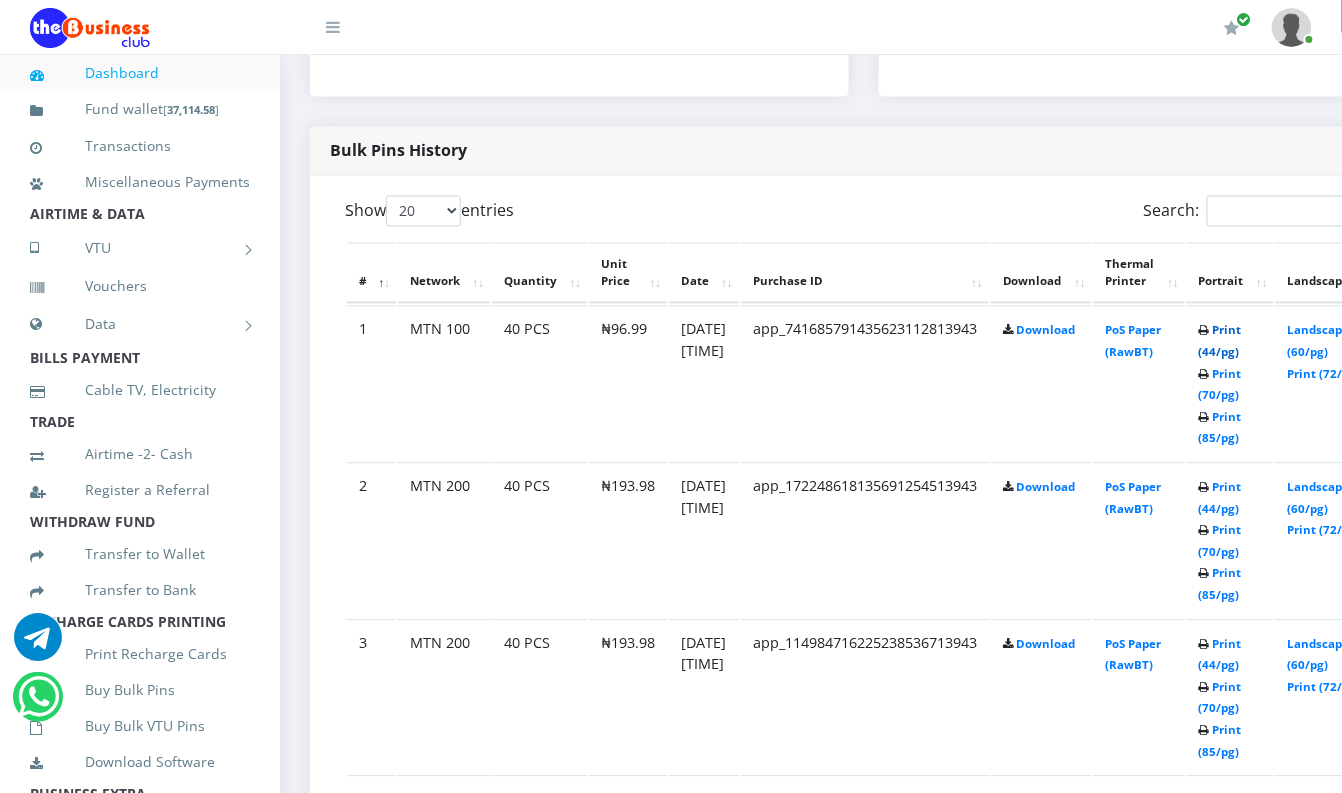 click on "Print (44/pg)" at bounding box center [1220, 341] 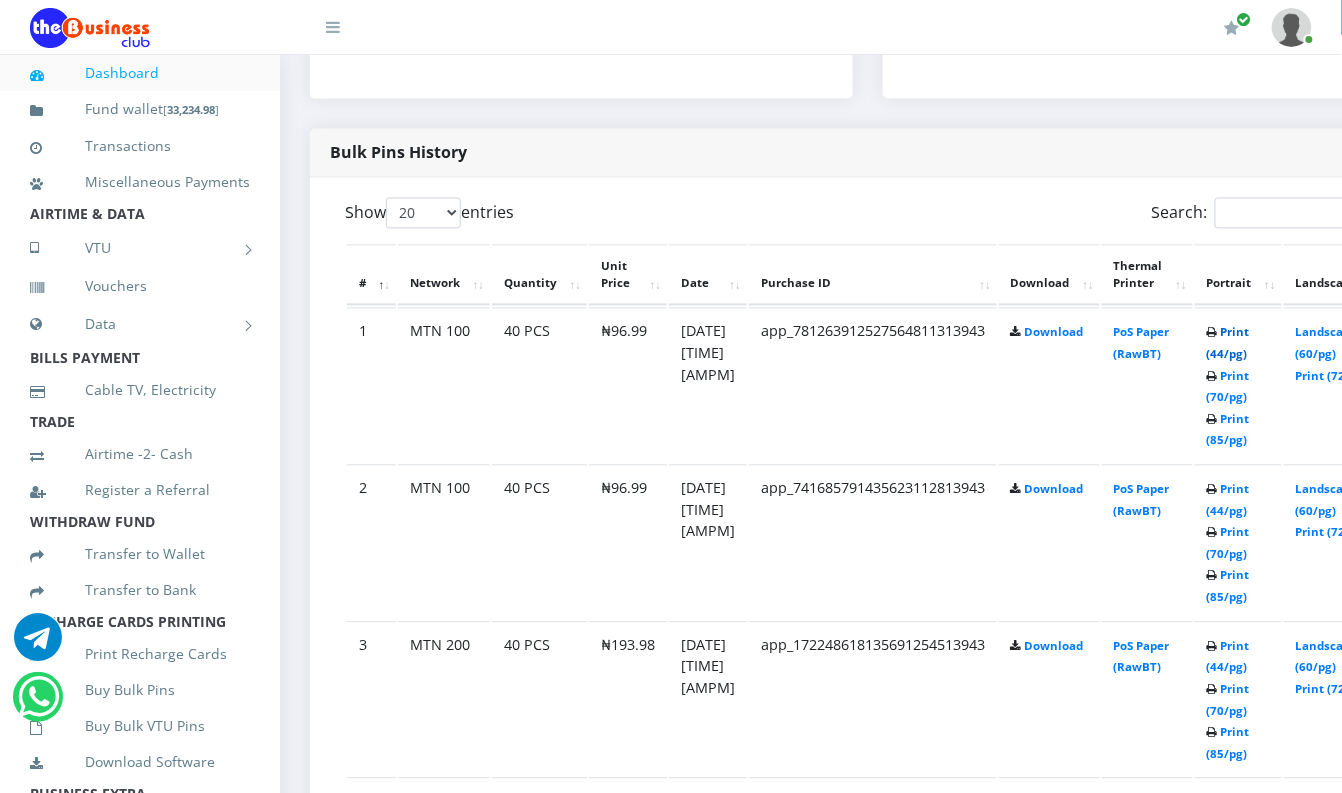 scroll, scrollTop: 0, scrollLeft: 0, axis: both 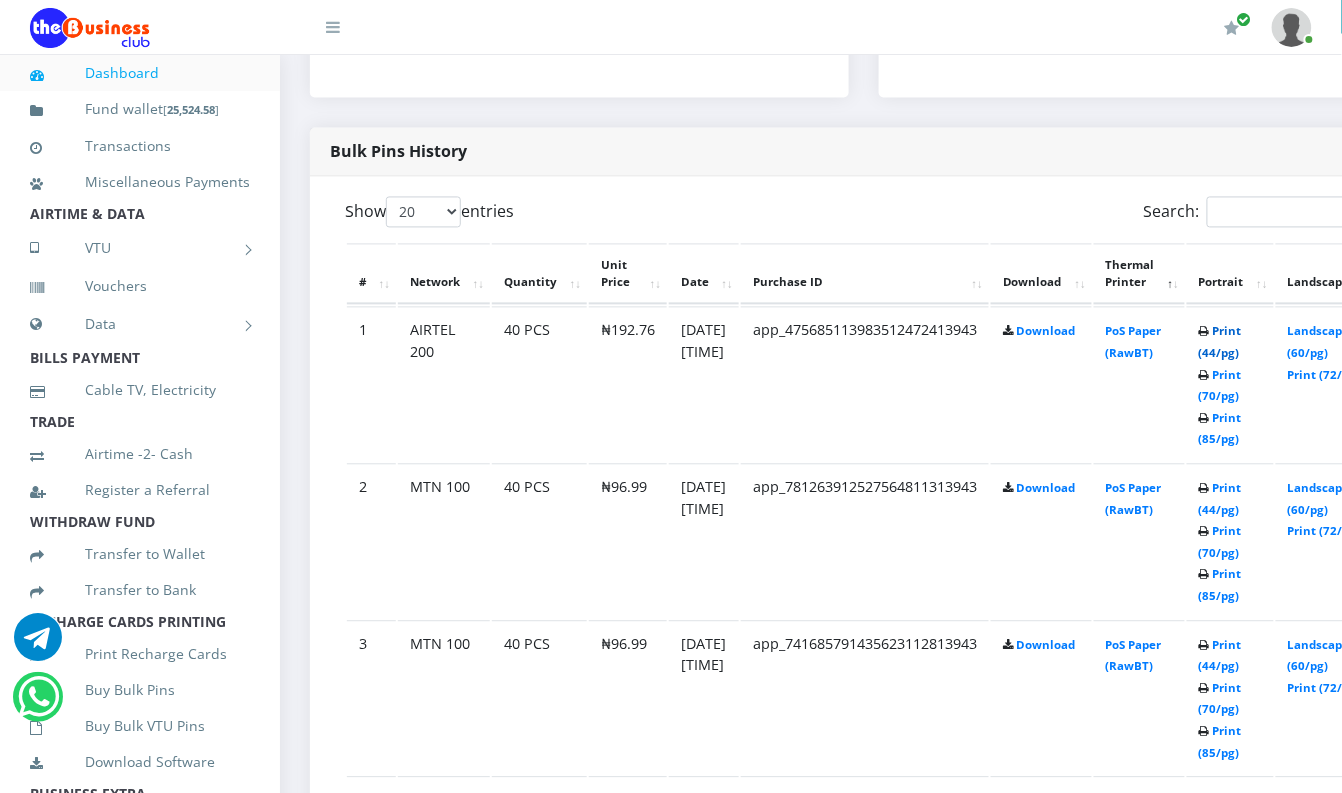 click on "Print (44/pg)" at bounding box center (1220, 342) 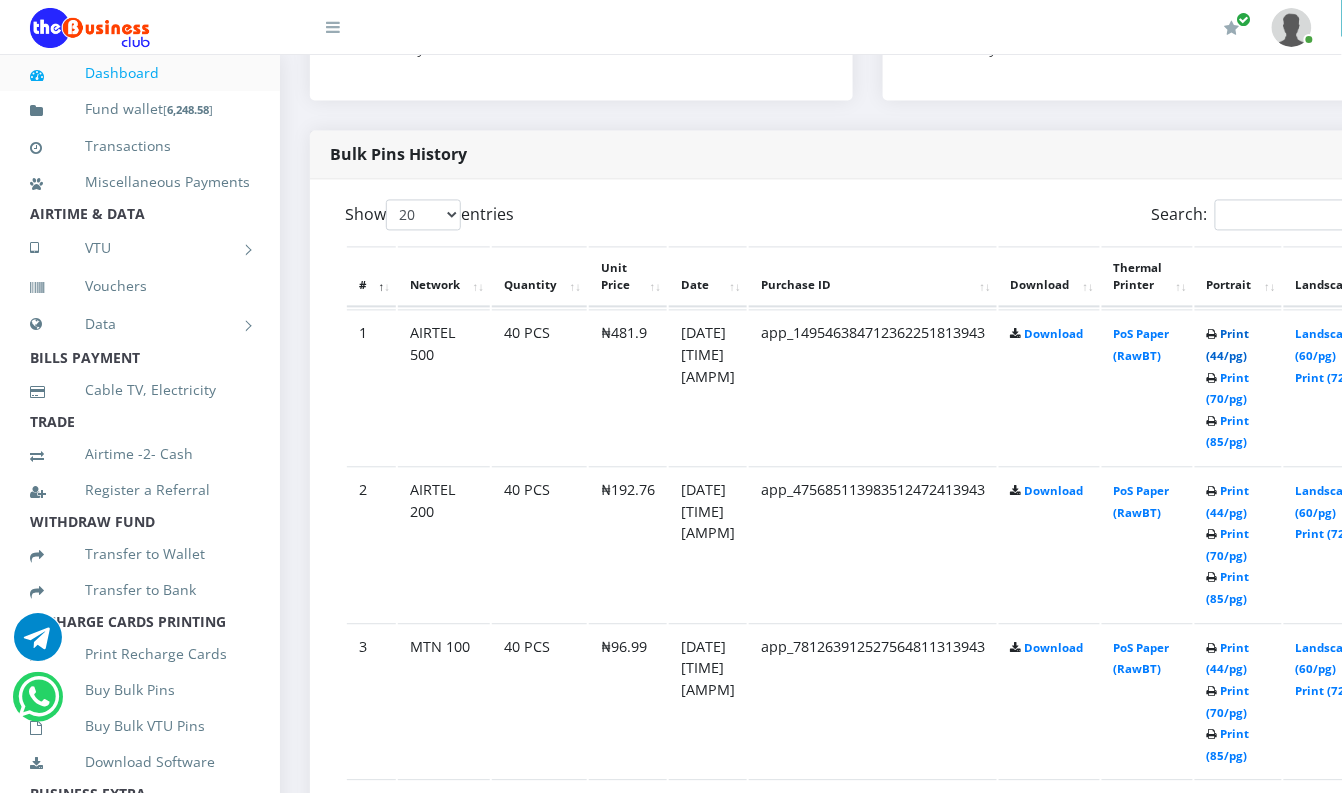 scroll, scrollTop: 0, scrollLeft: 0, axis: both 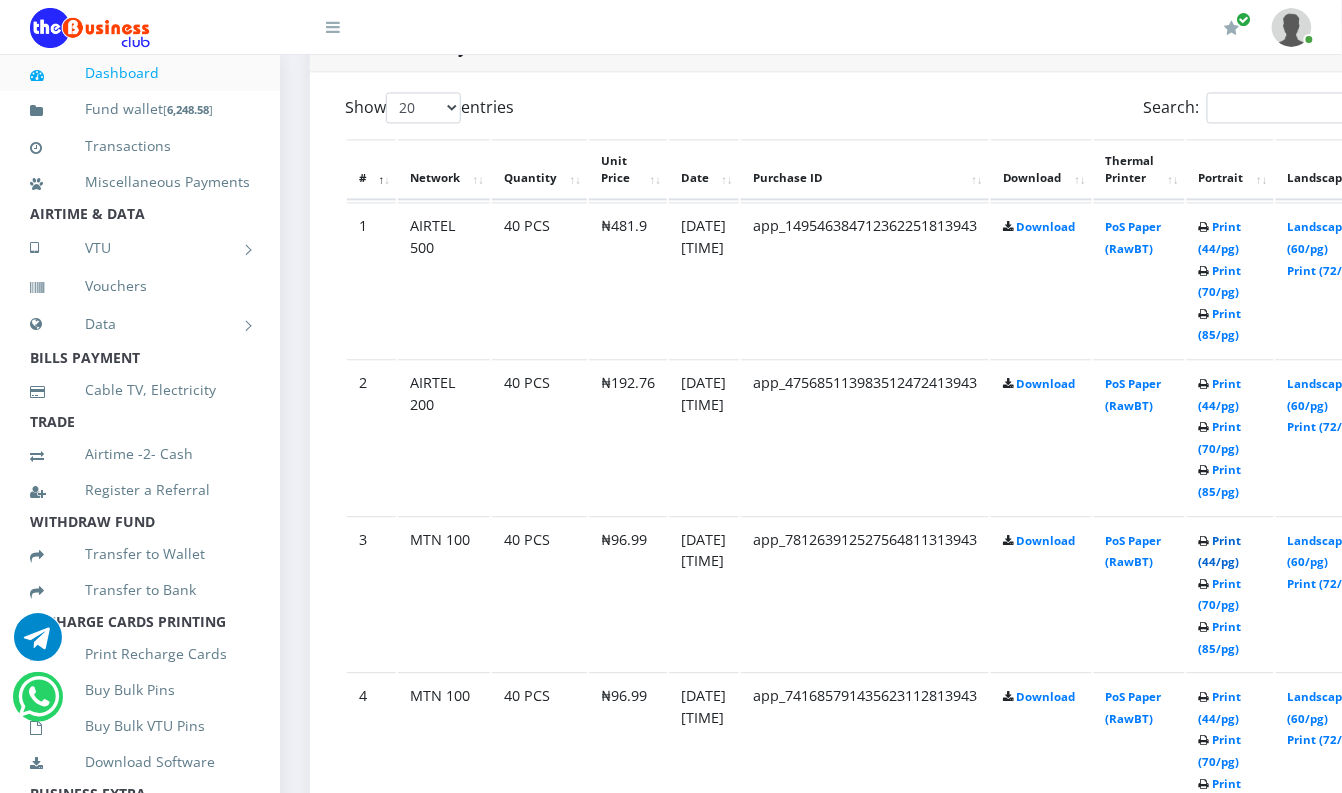 click on "Print (44/pg)" at bounding box center [1220, 551] 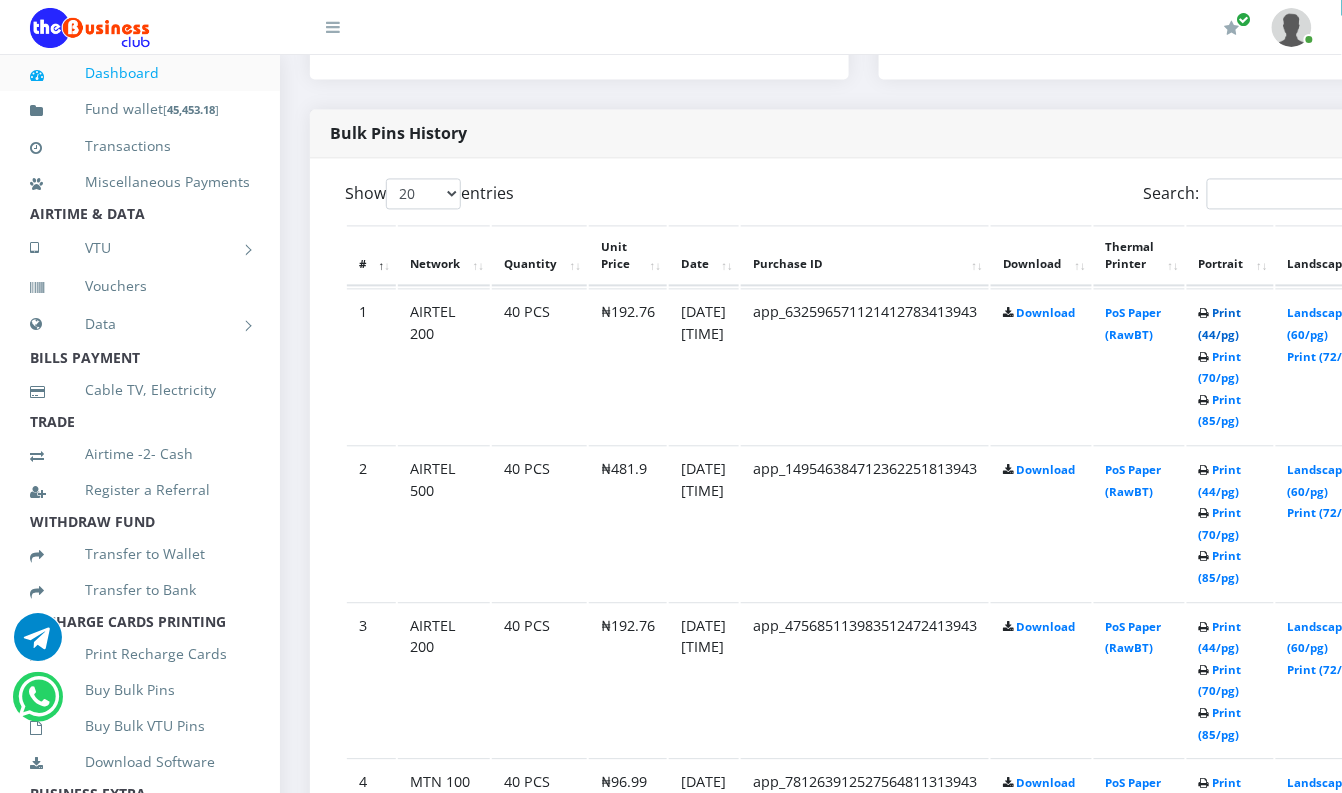 scroll, scrollTop: 0, scrollLeft: 0, axis: both 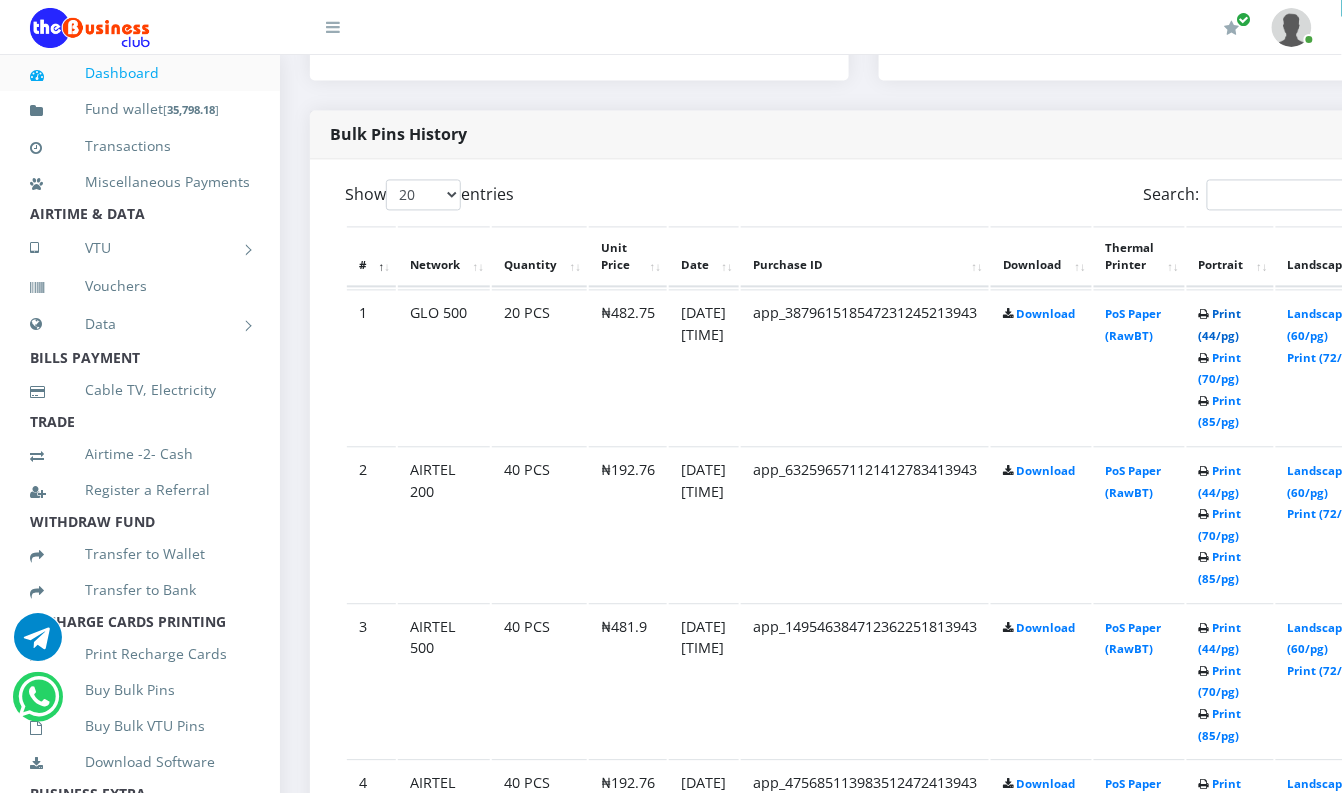 click on "Print (44/pg)" at bounding box center (1220, 325) 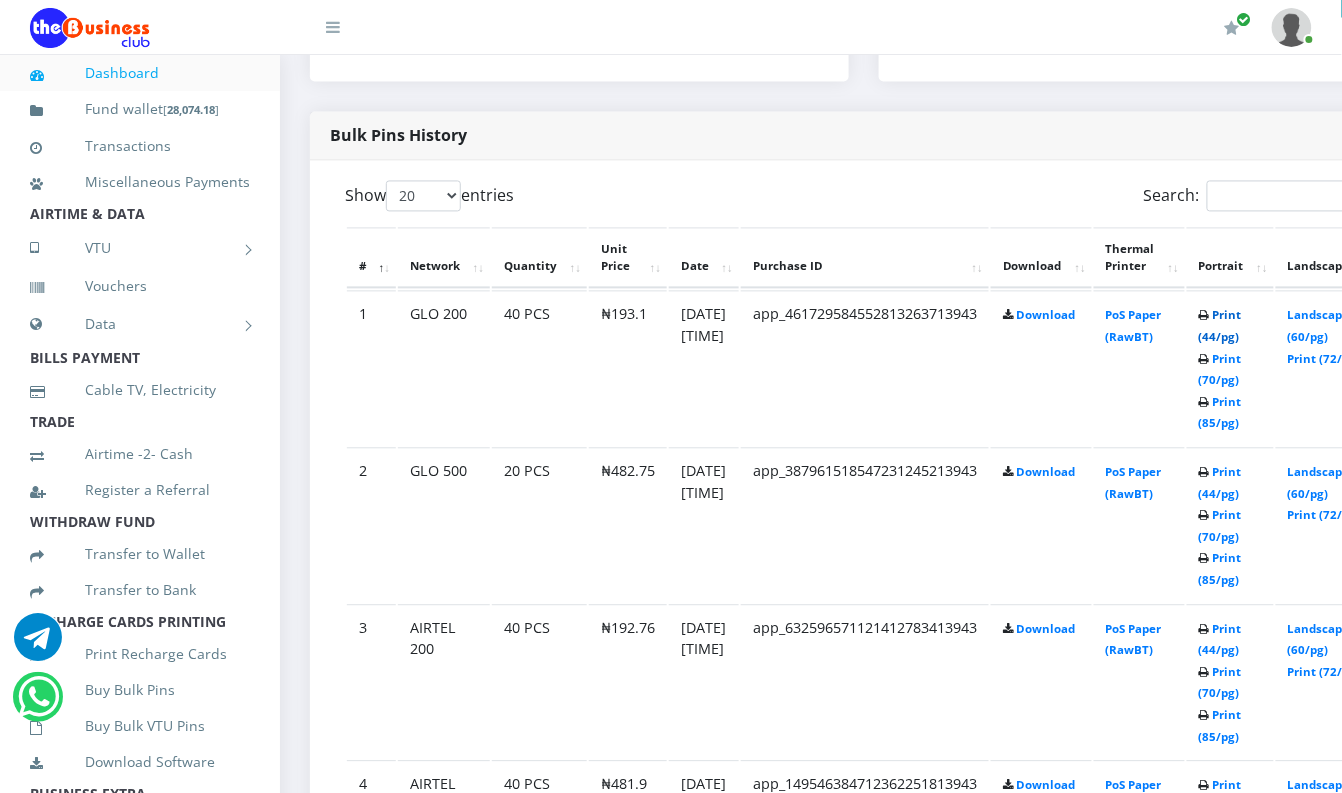 scroll, scrollTop: 0, scrollLeft: 0, axis: both 